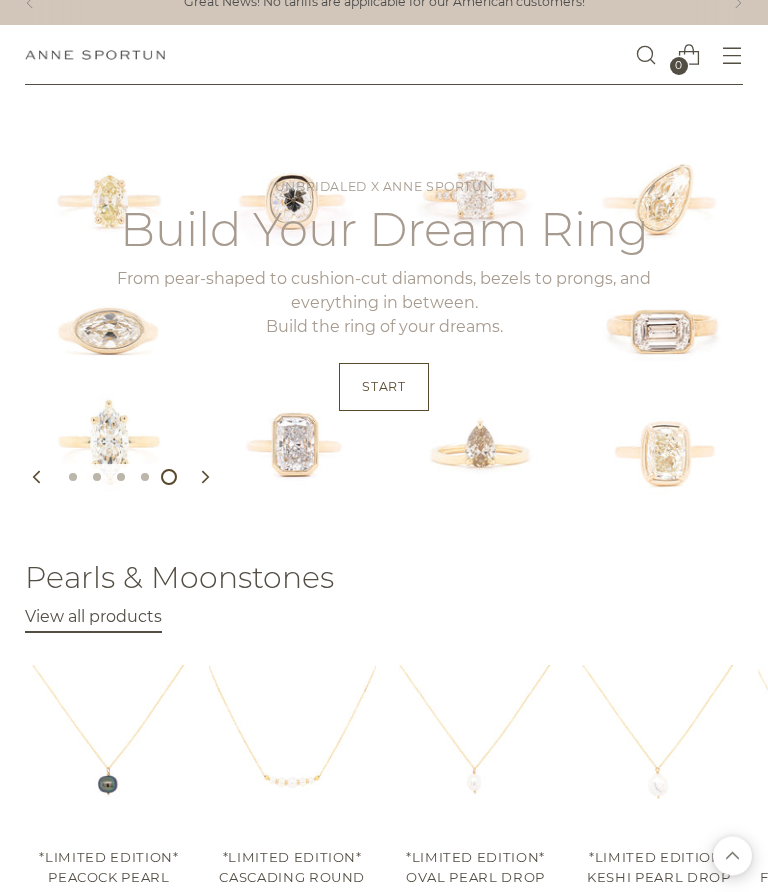 scroll, scrollTop: 0, scrollLeft: 0, axis: both 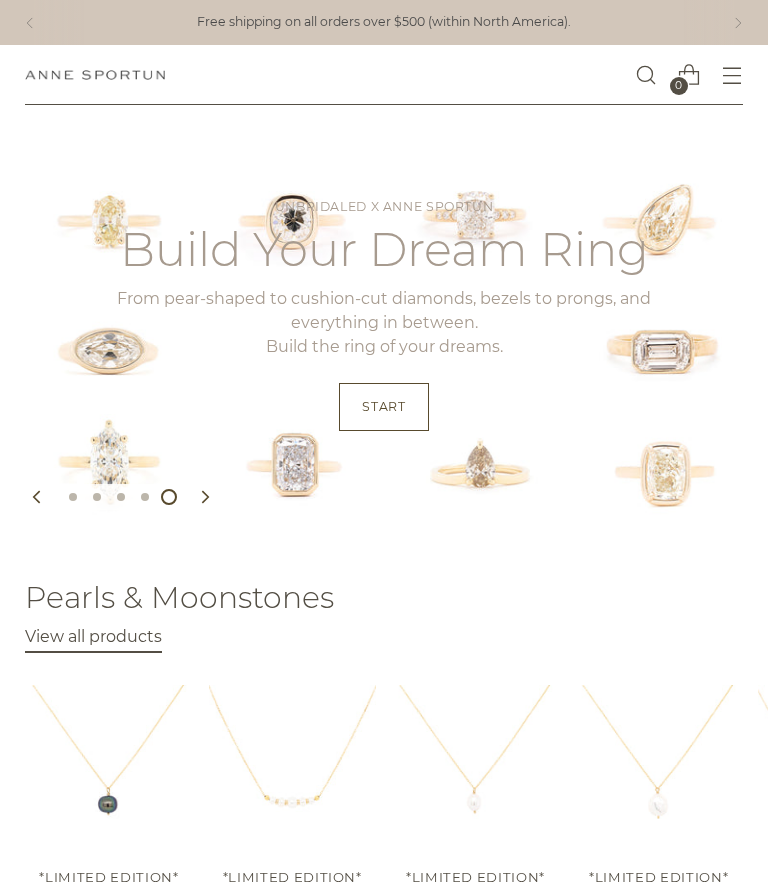 click at bounding box center (732, 75) 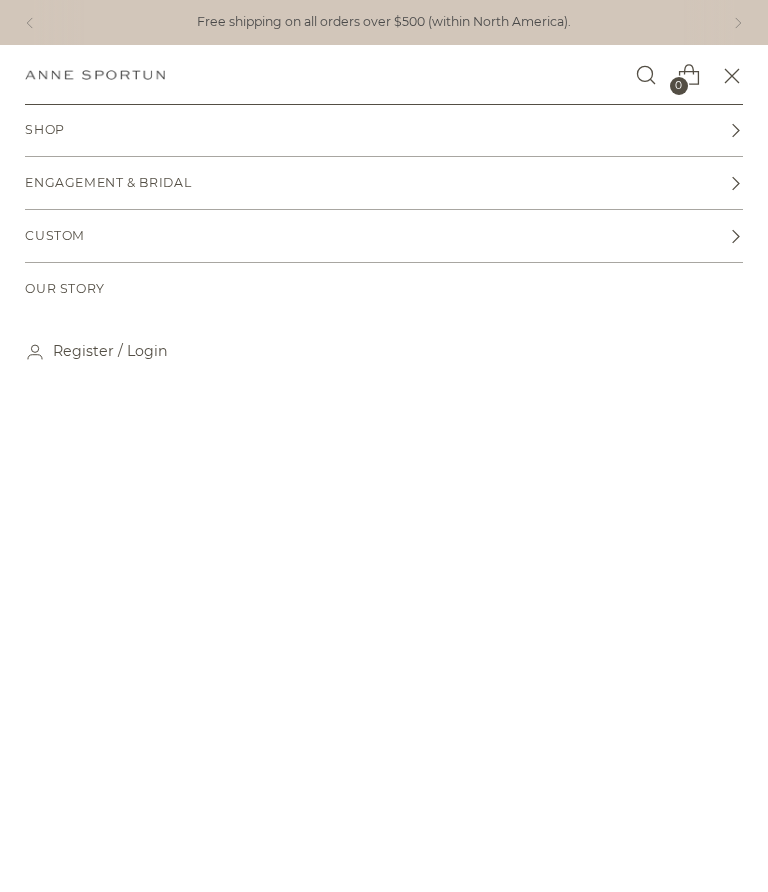 click at bounding box center (735, 130) 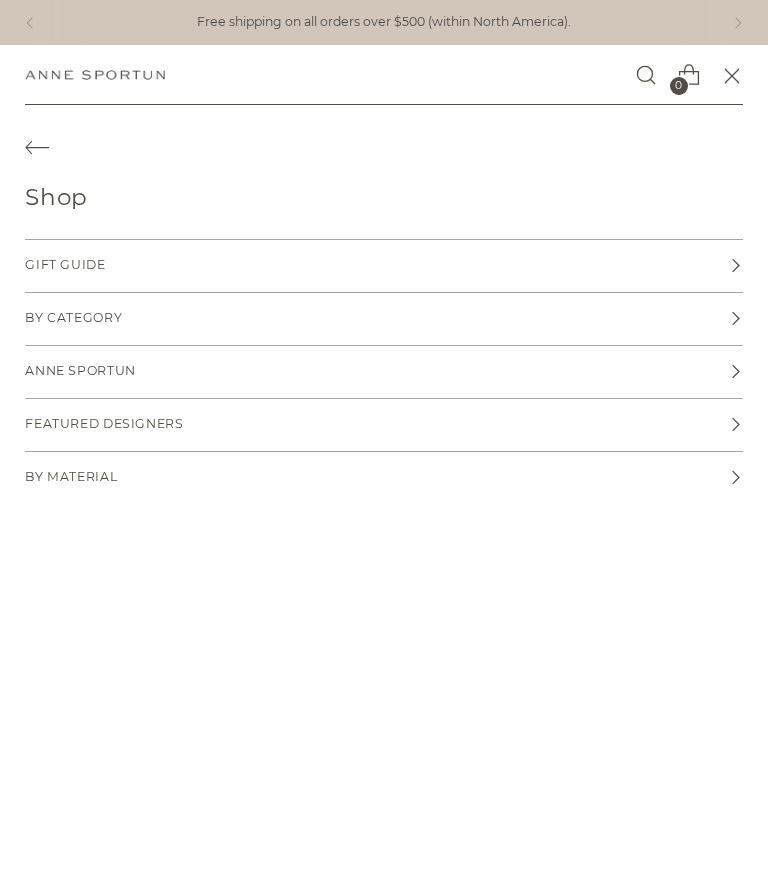 click on "By Category" at bounding box center (383, 266) 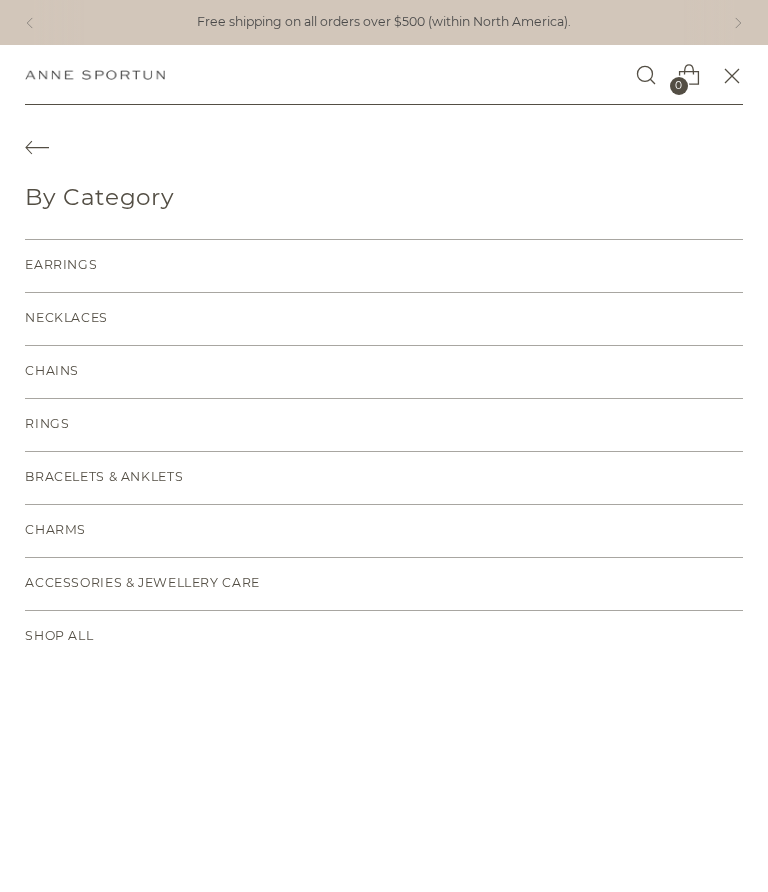 click on "Necklaces" at bounding box center (383, 319) 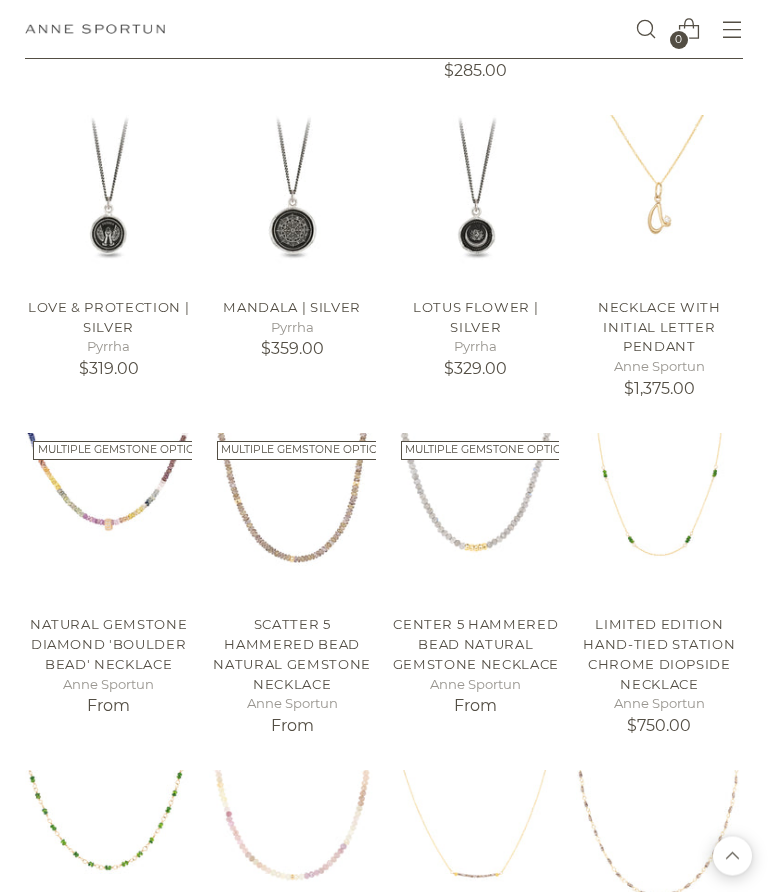 scroll, scrollTop: 1001, scrollLeft: 0, axis: vertical 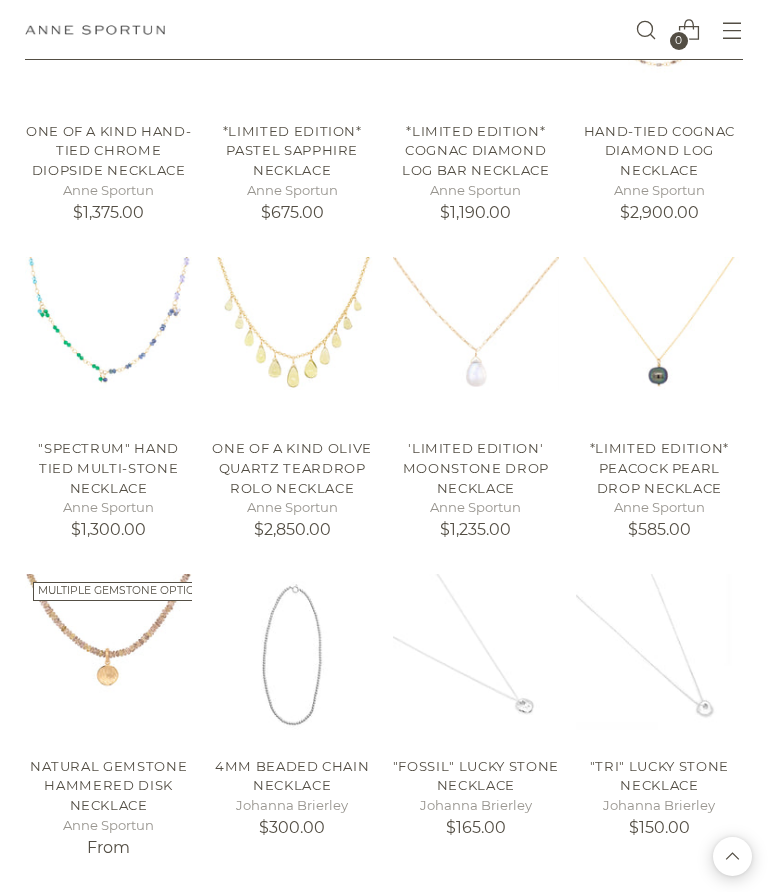 click on "*Limited Edition* Peacock Pearl Drop Necklace" at bounding box center [659, 467] 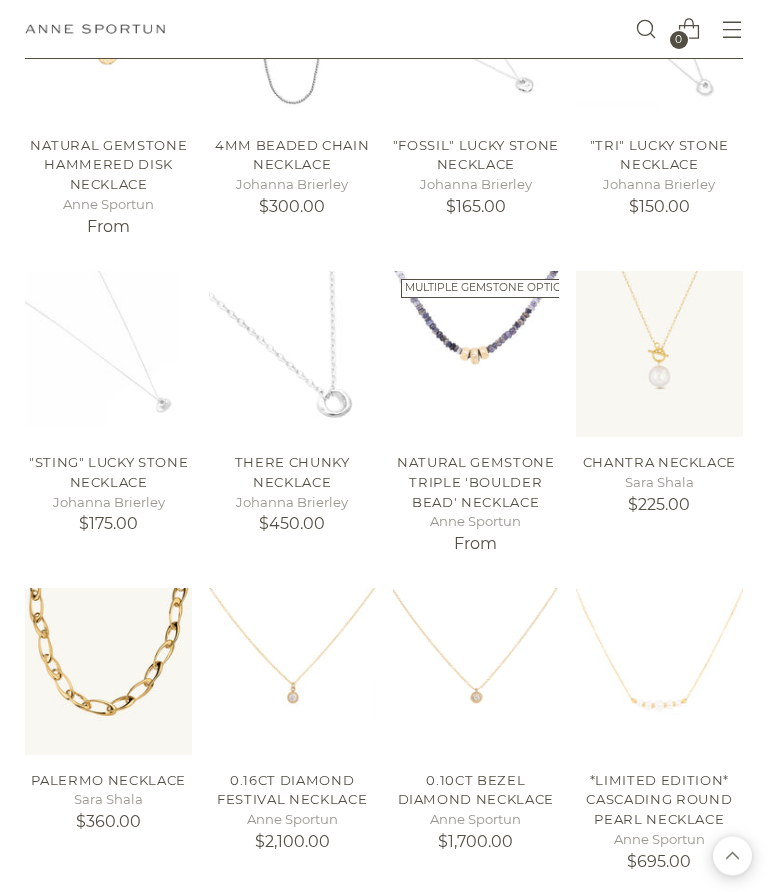 scroll, scrollTop: 2452, scrollLeft: 0, axis: vertical 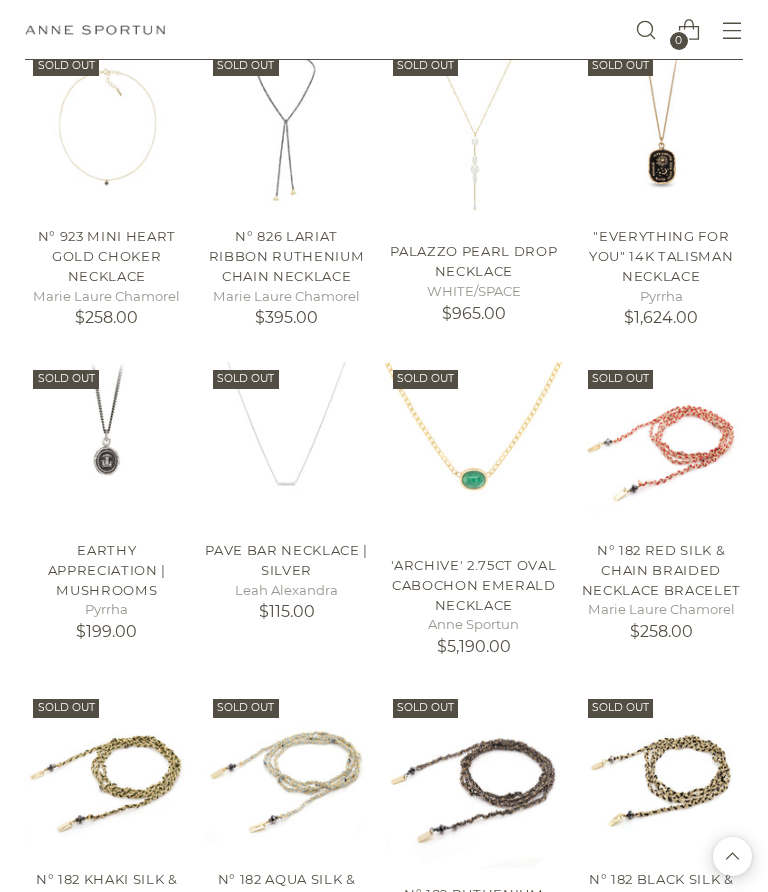 click at bounding box center [732, 30] 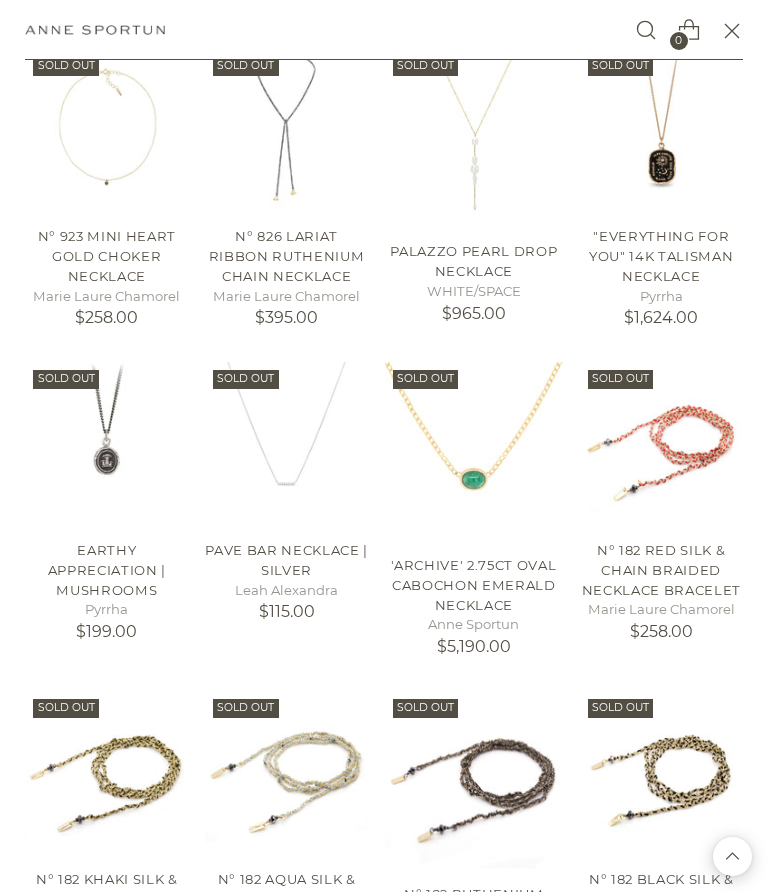 scroll, scrollTop: 0, scrollLeft: 0, axis: both 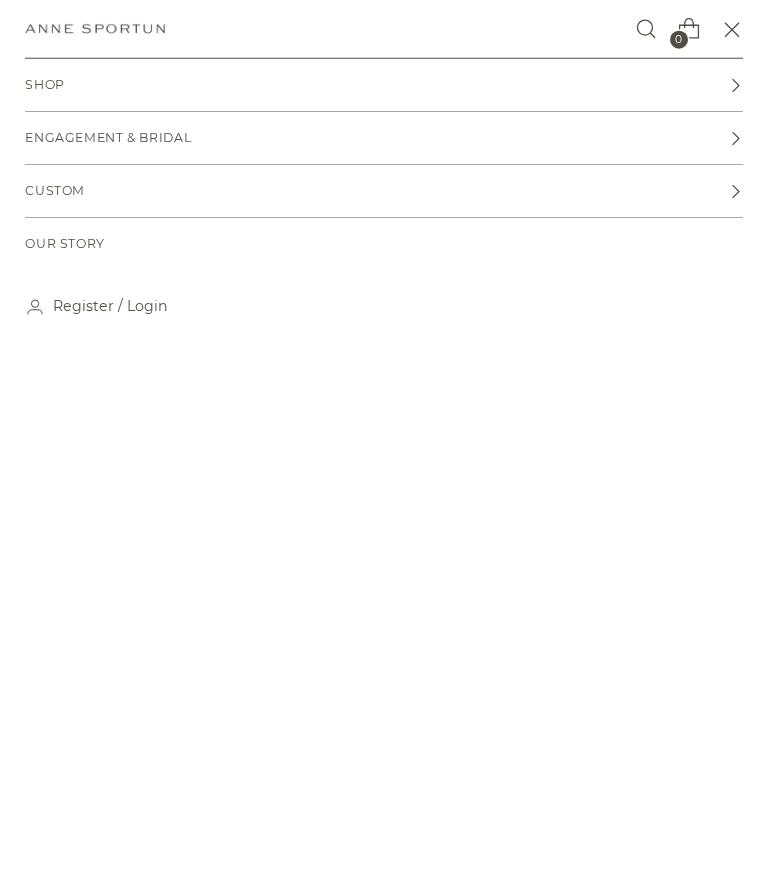 click at bounding box center [735, 86] 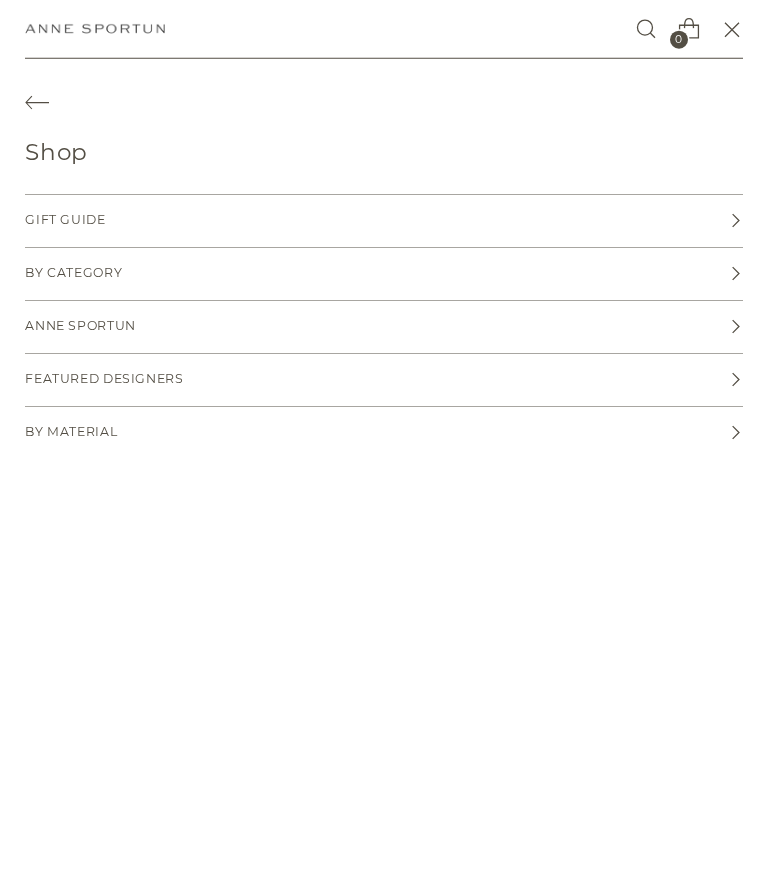 click on "By Category" at bounding box center (383, 275) 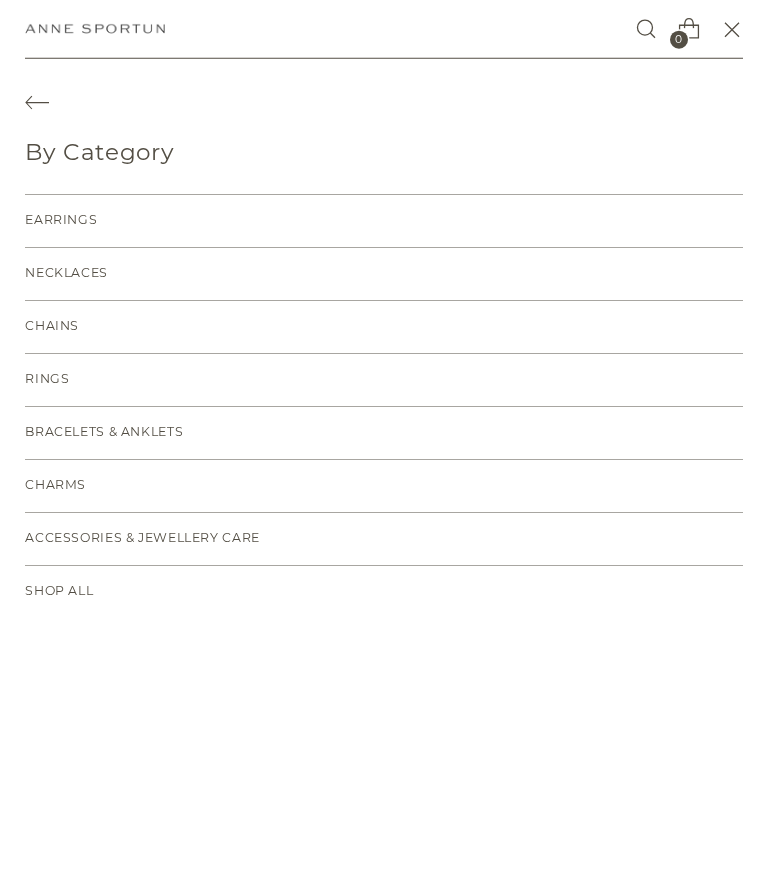 click on "Bracelets & Anklets" at bounding box center (383, 434) 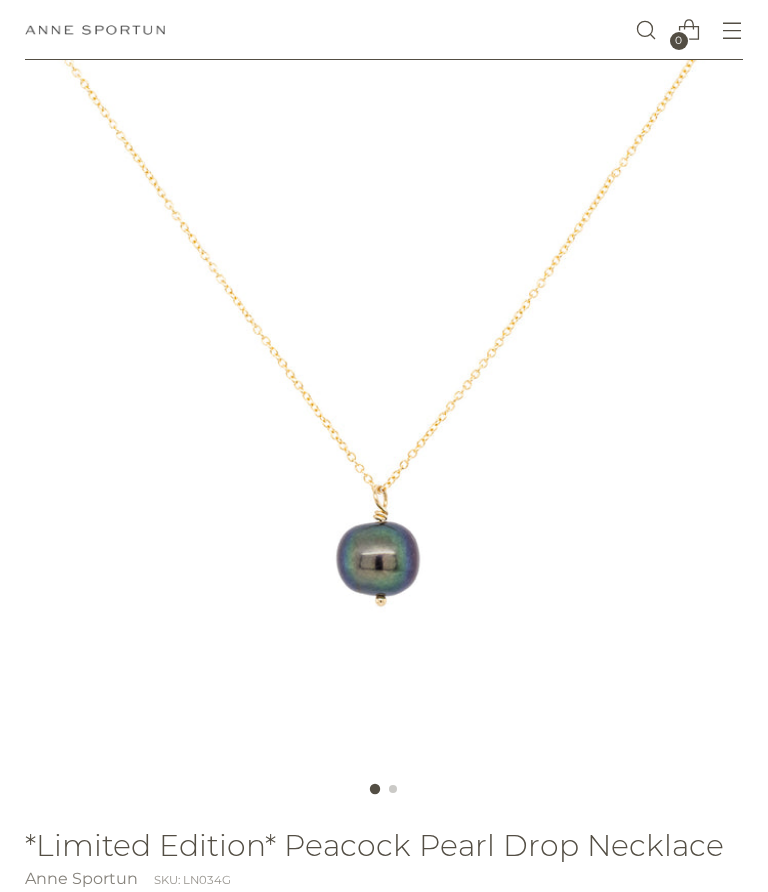 scroll, scrollTop: 130, scrollLeft: 0, axis: vertical 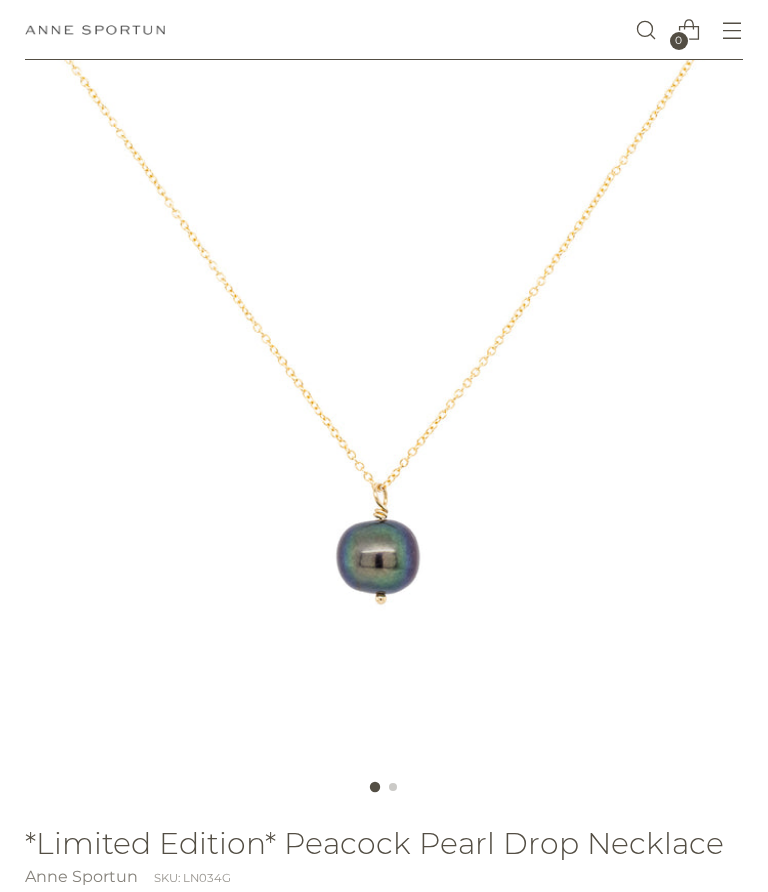 click at bounding box center (384, 787) 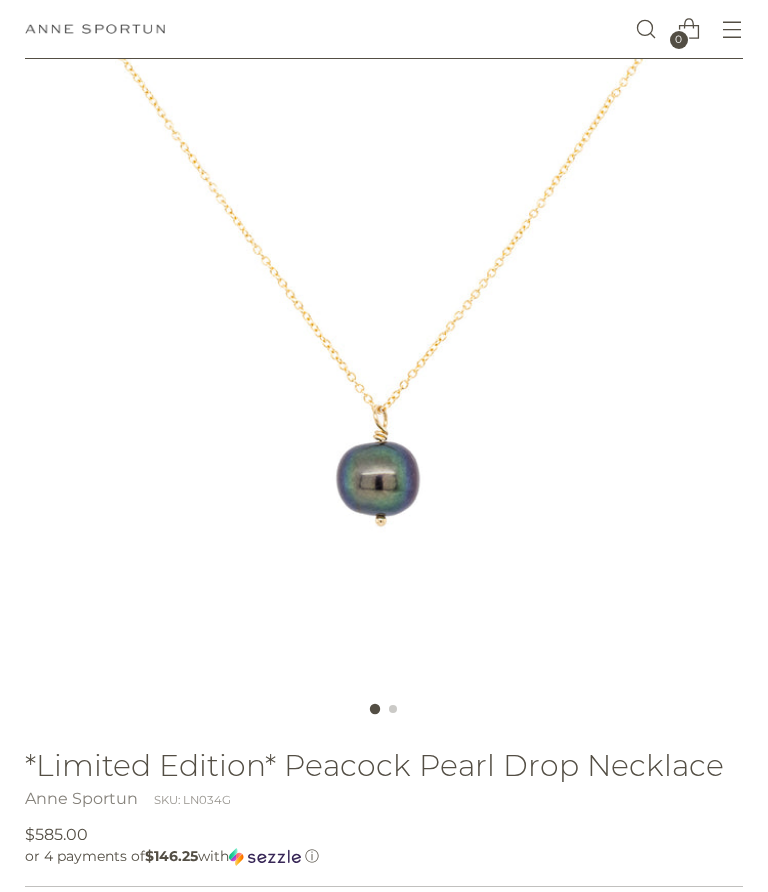 scroll, scrollTop: 208, scrollLeft: 0, axis: vertical 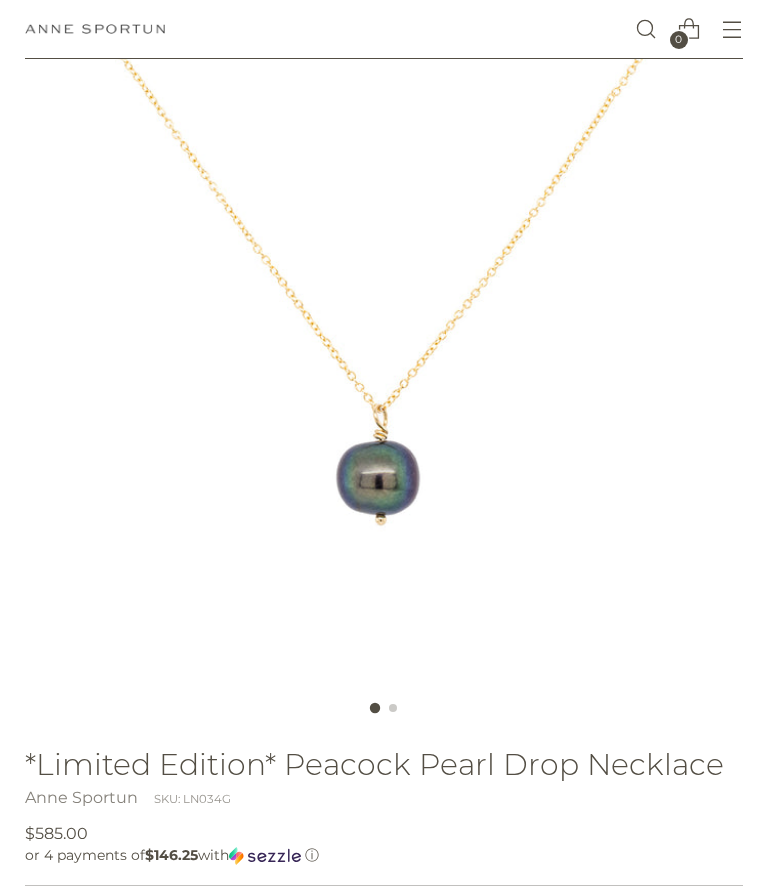 click at bounding box center [384, 709] 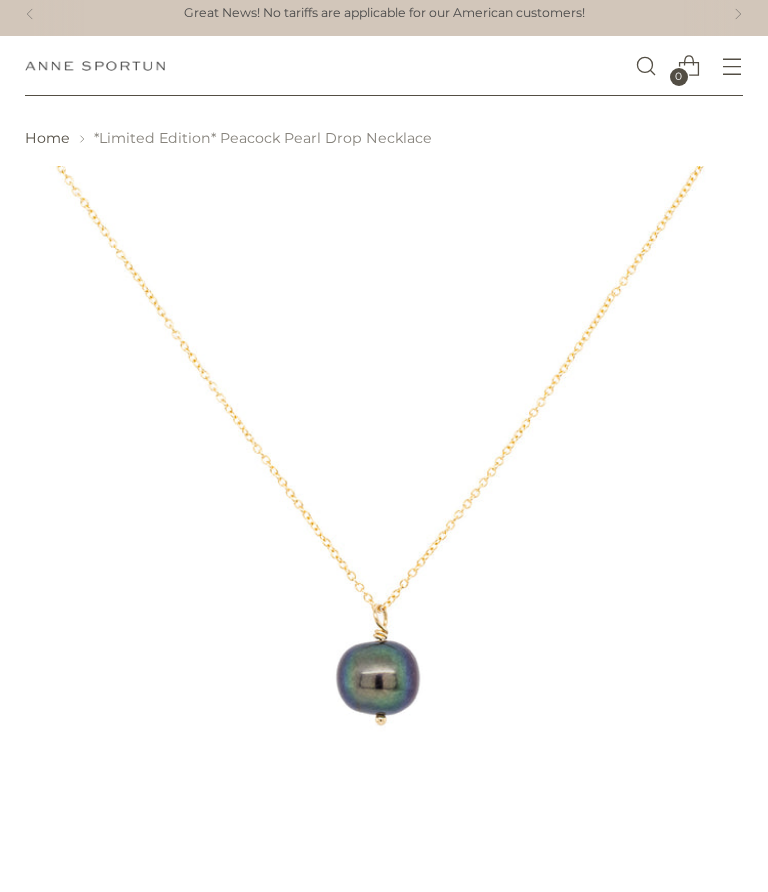 scroll, scrollTop: 0, scrollLeft: 0, axis: both 